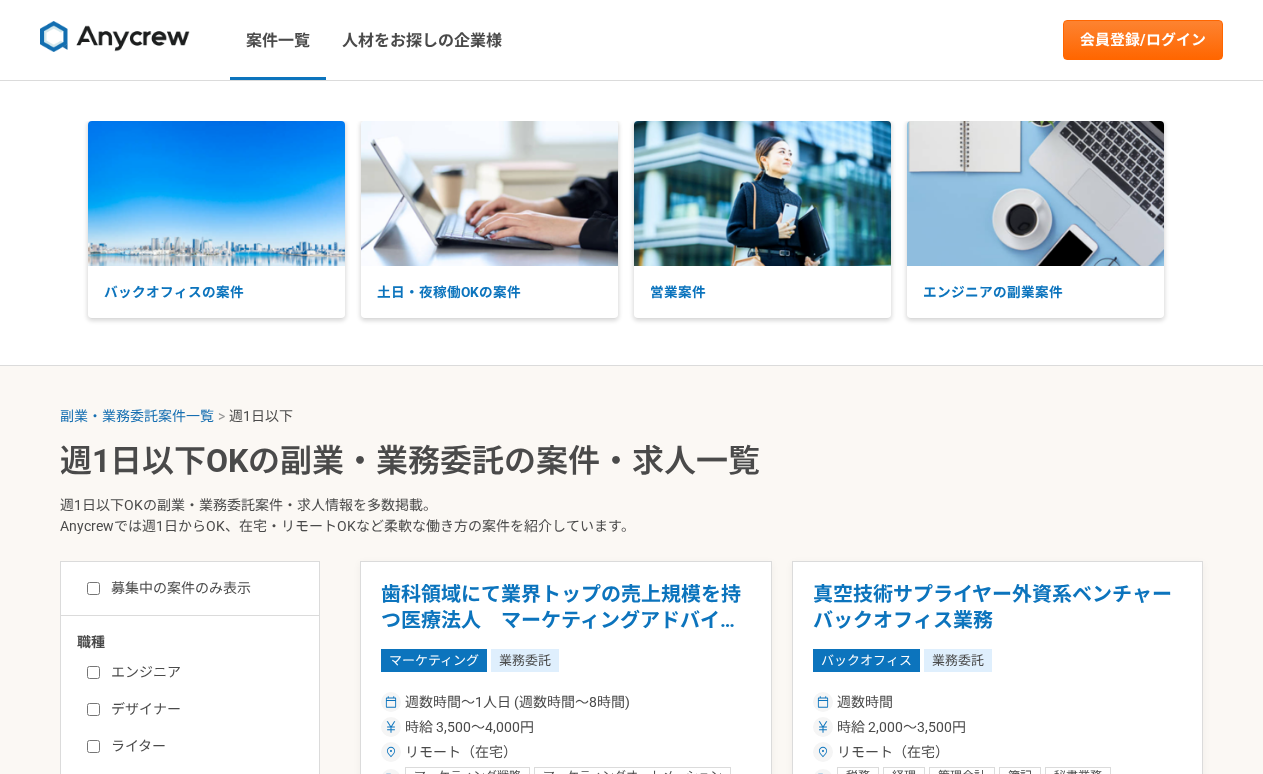 select on "1" 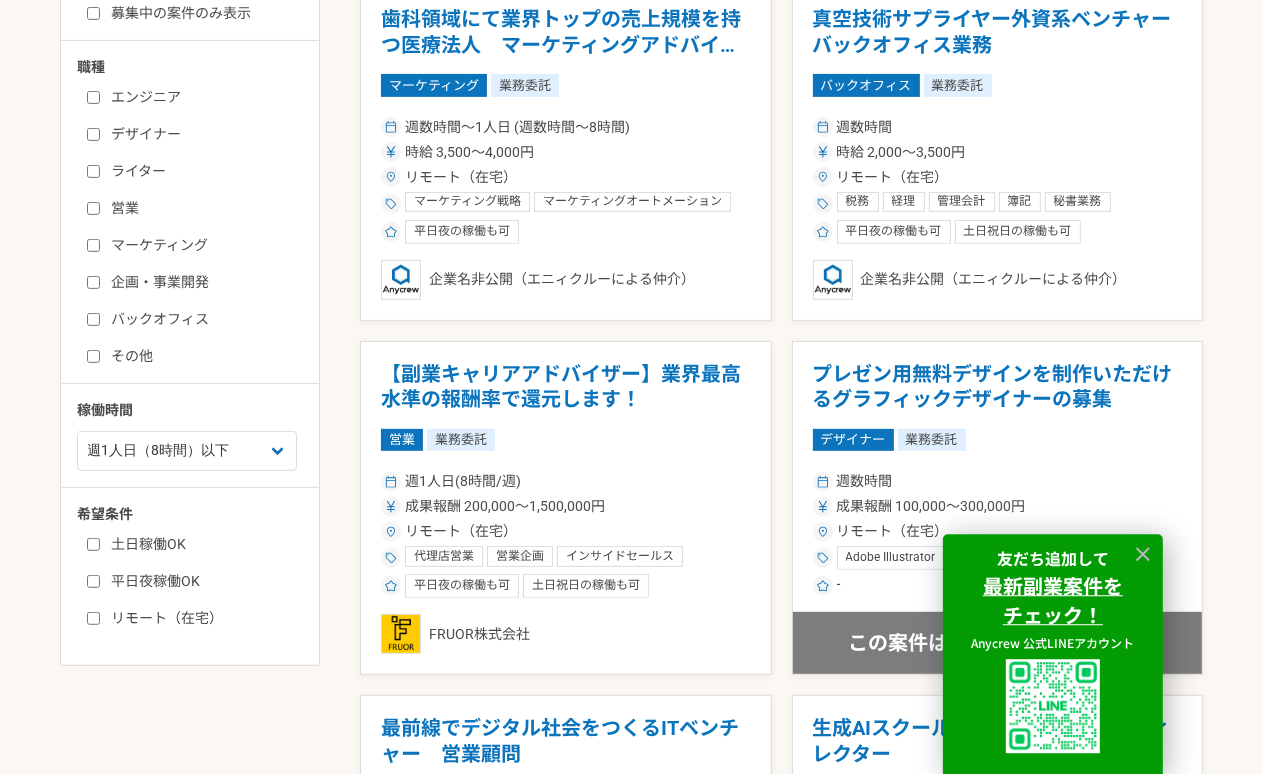 scroll, scrollTop: 576, scrollLeft: 0, axis: vertical 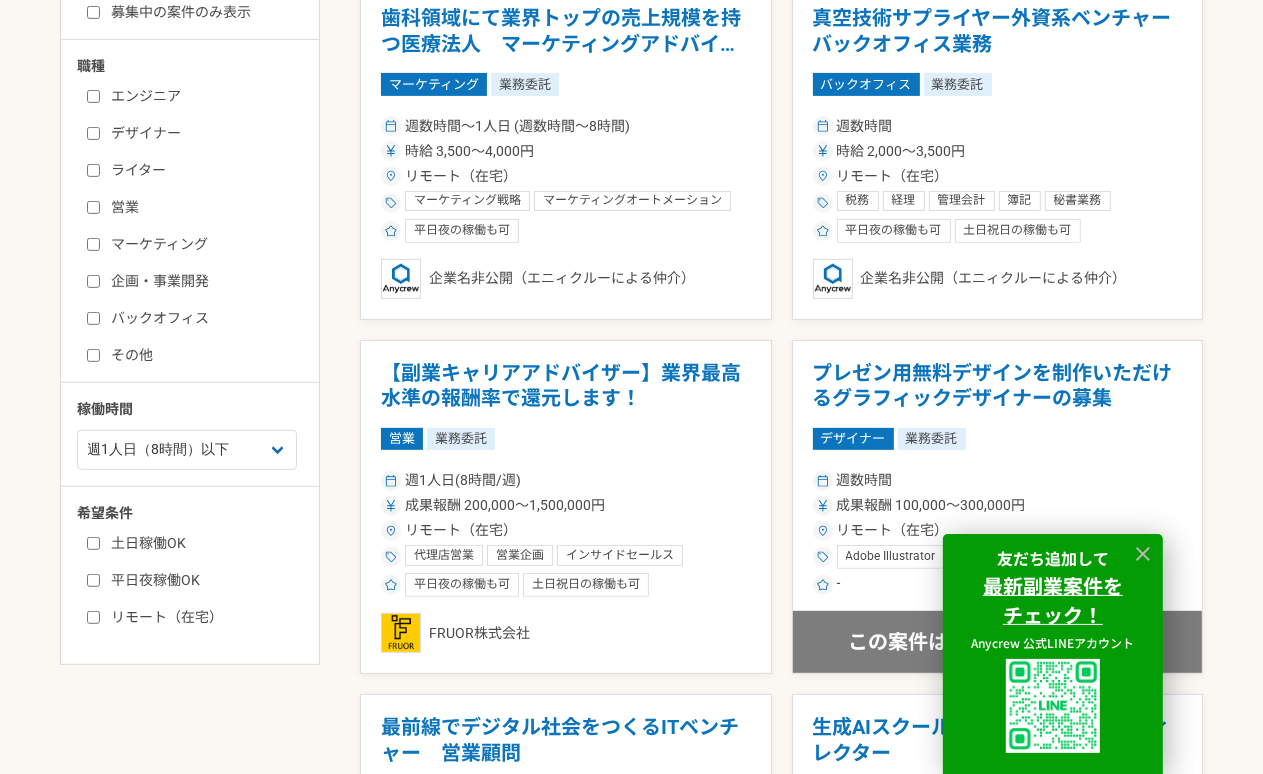 click on "リモート（在宅）" at bounding box center (93, 617) 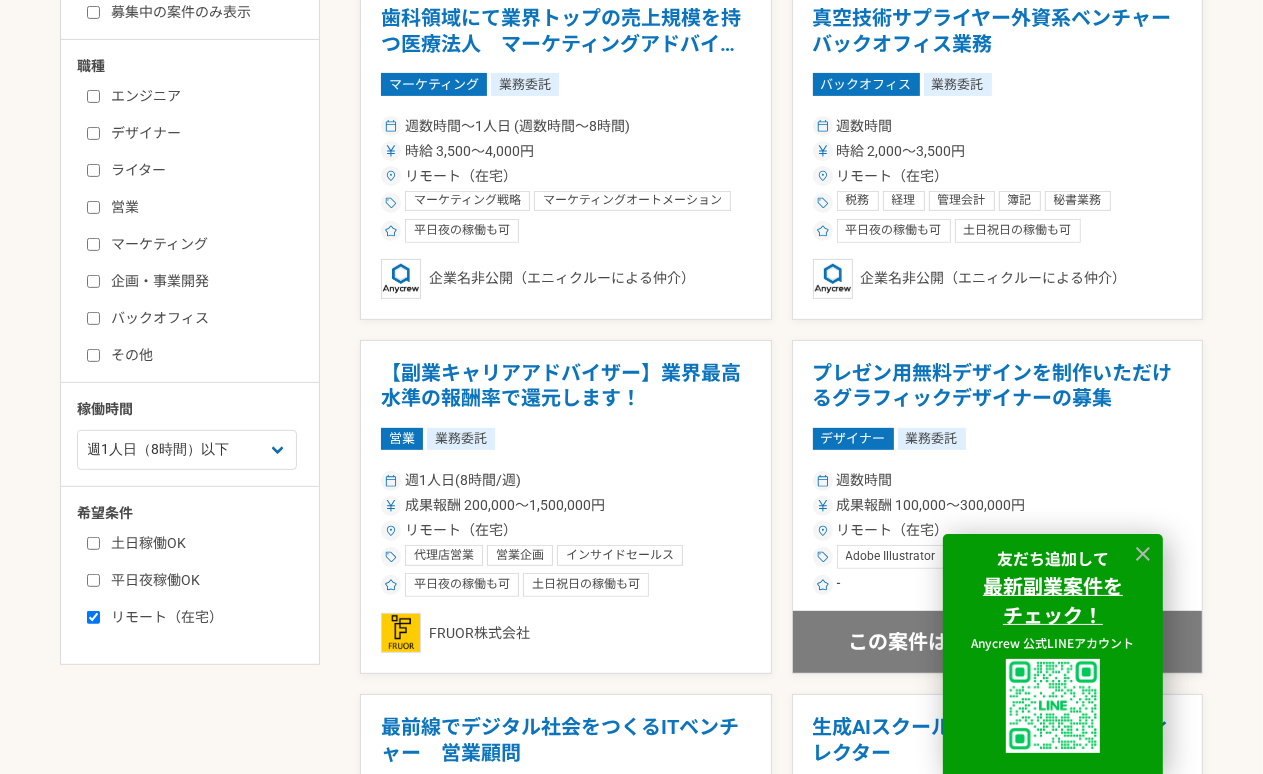 checkbox on "true" 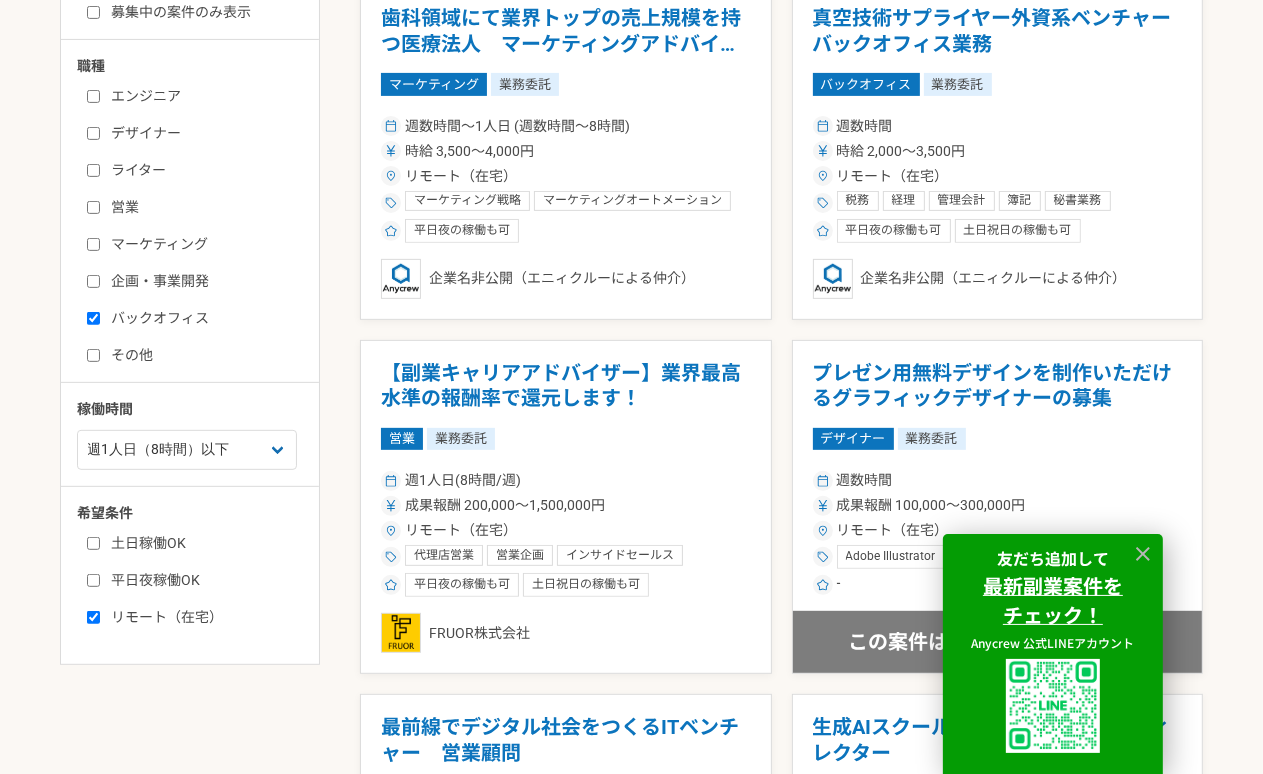 checkbox on "true" 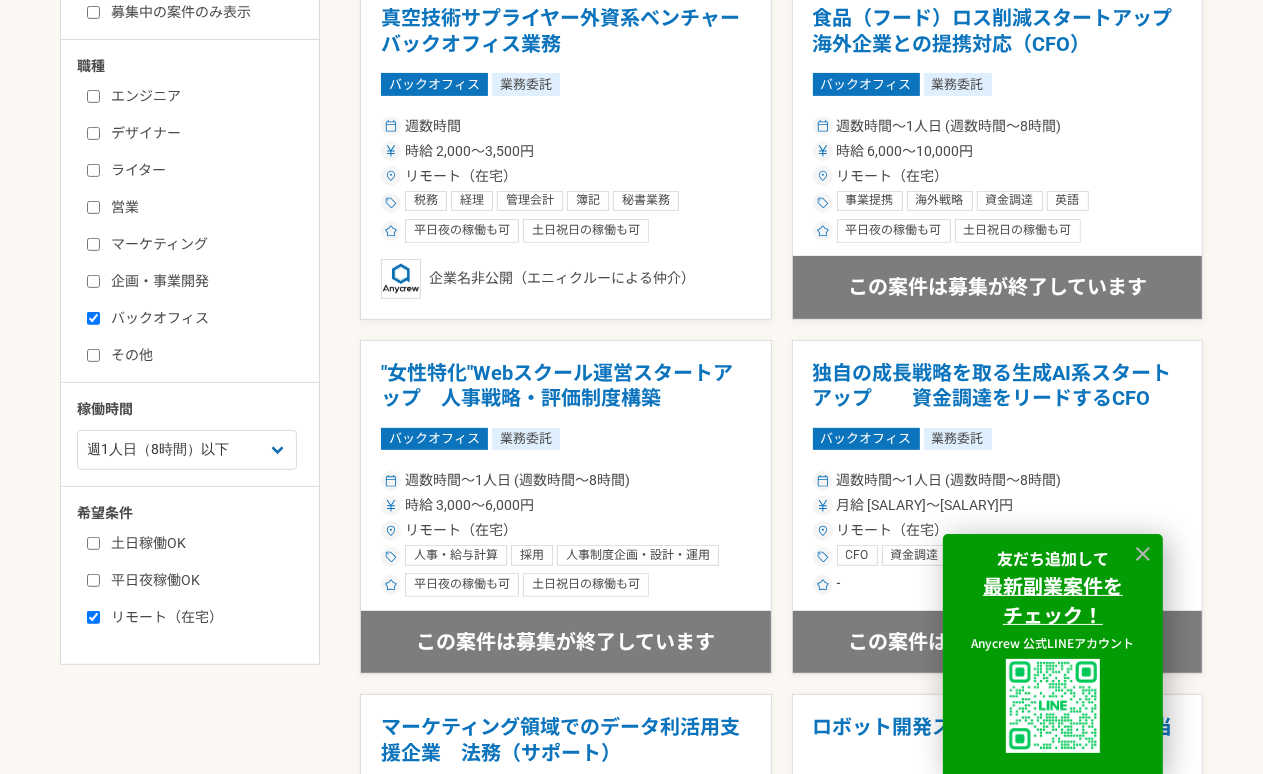 click on "デザイナー" at bounding box center [93, 133] 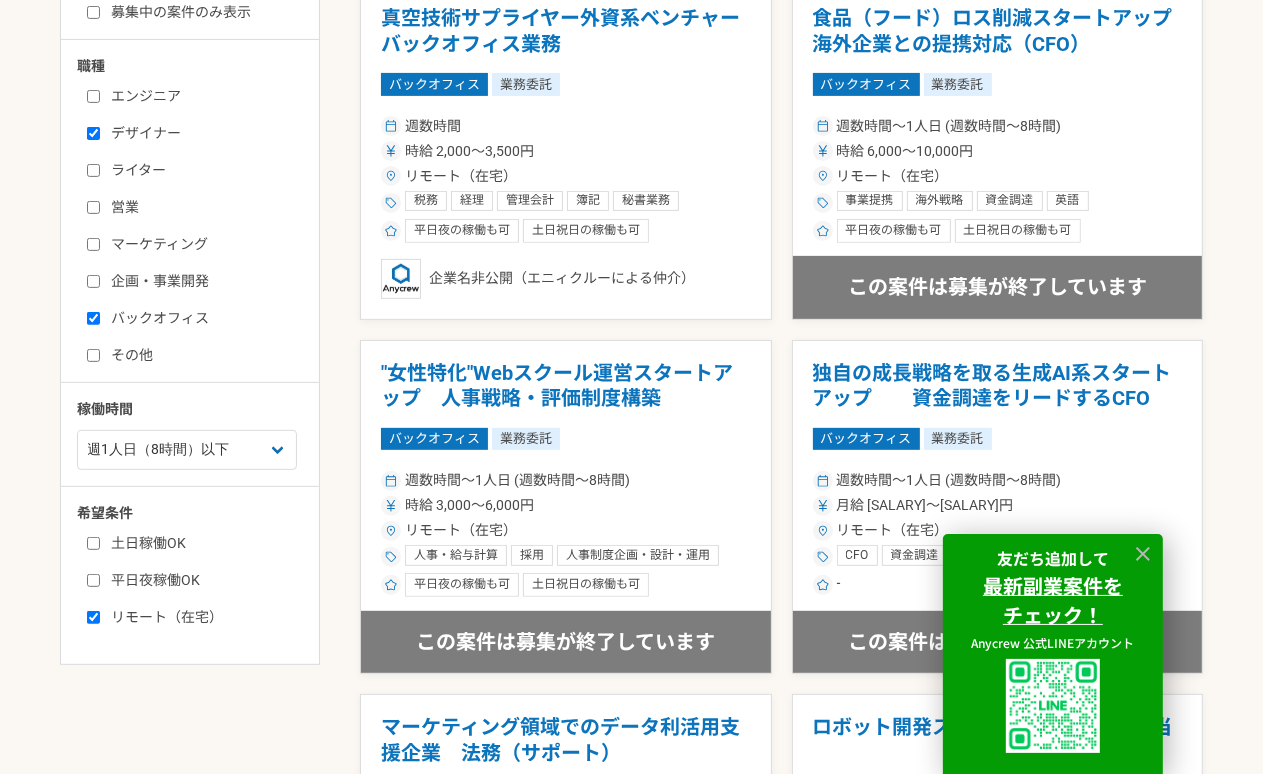 checkbox on "true" 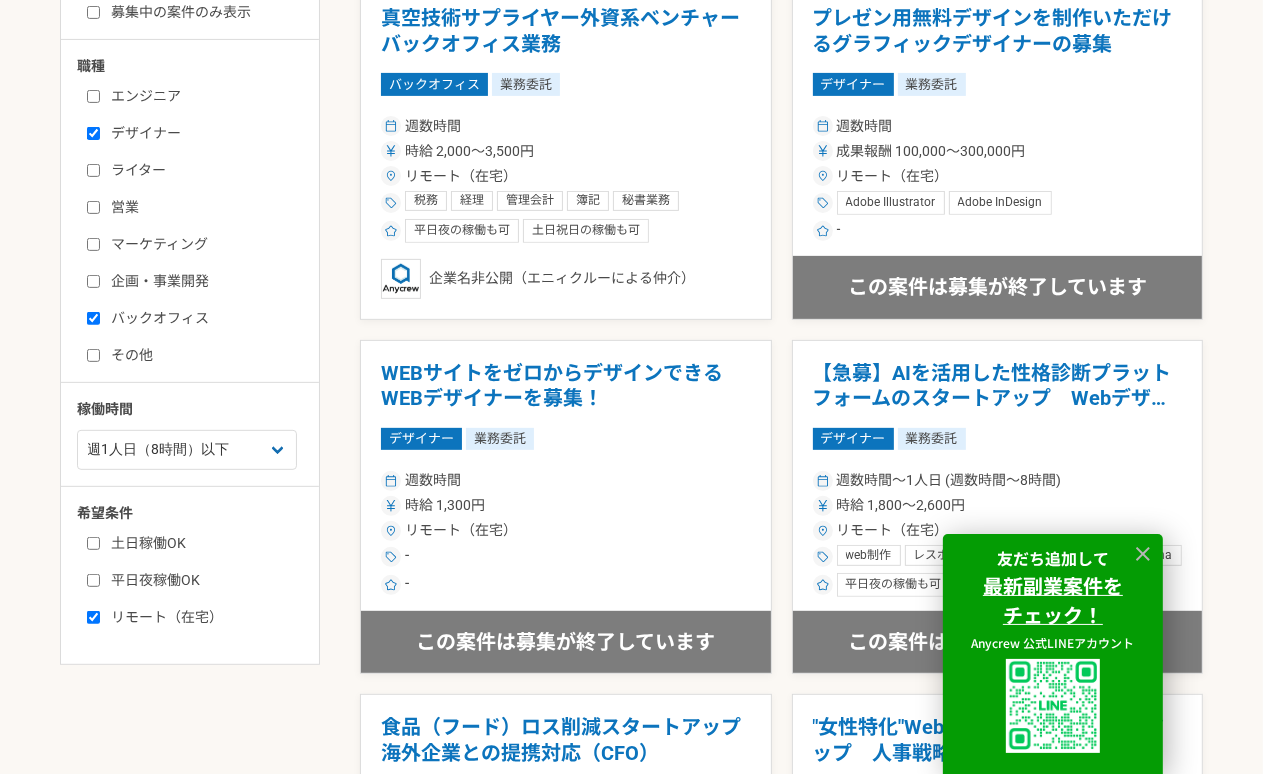 click on "ライター" at bounding box center [93, 170] 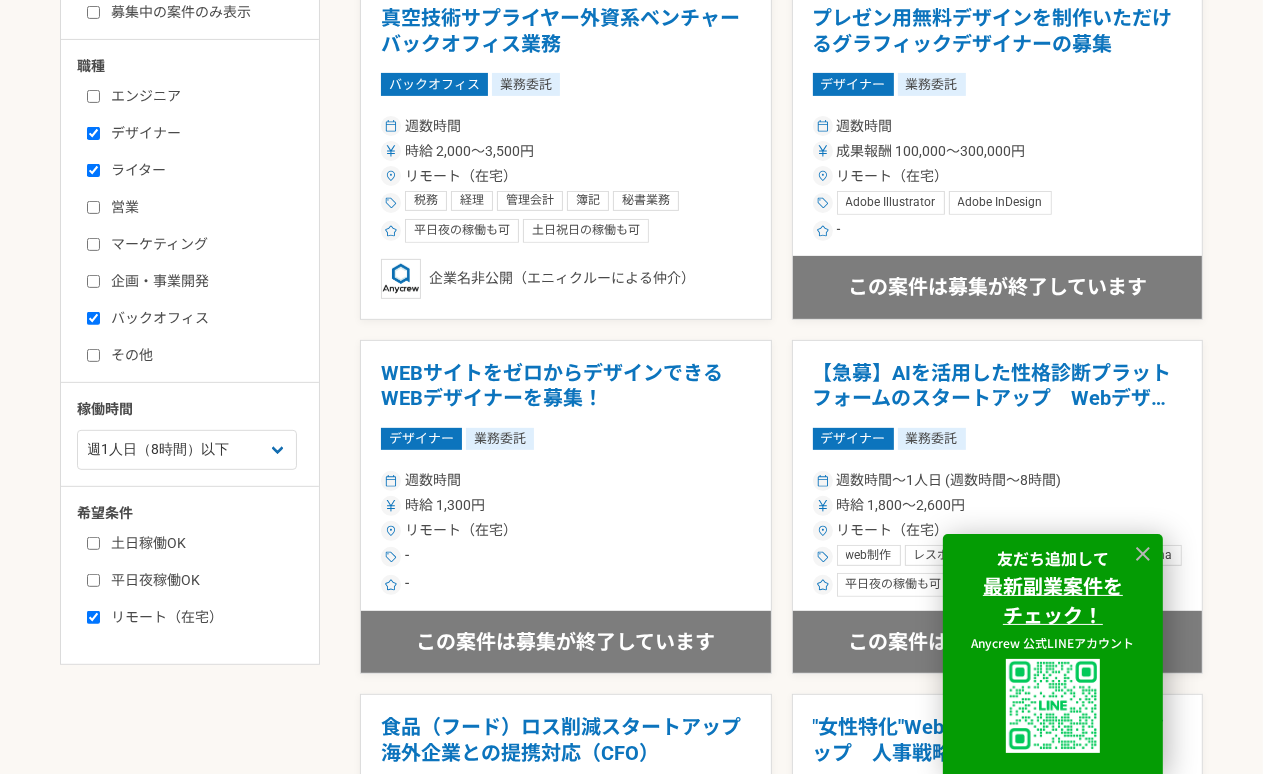 checkbox on "true" 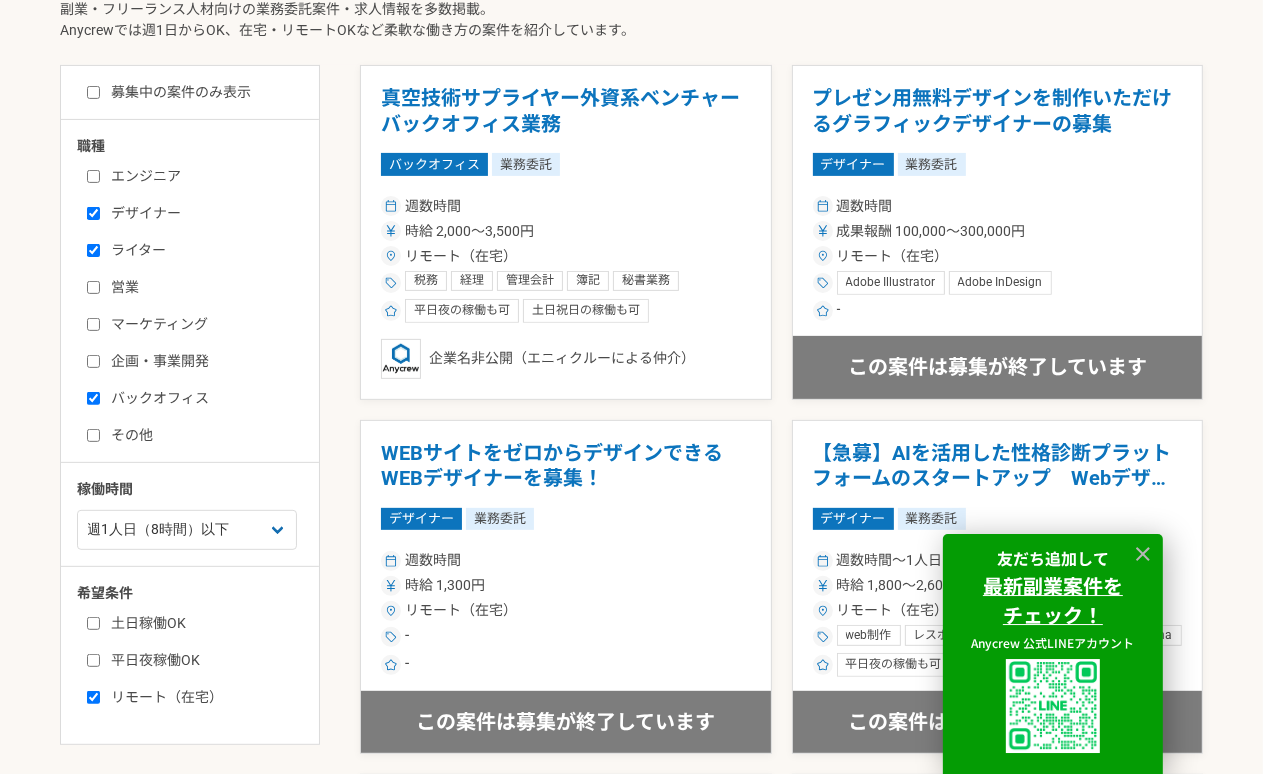 scroll, scrollTop: 432, scrollLeft: 0, axis: vertical 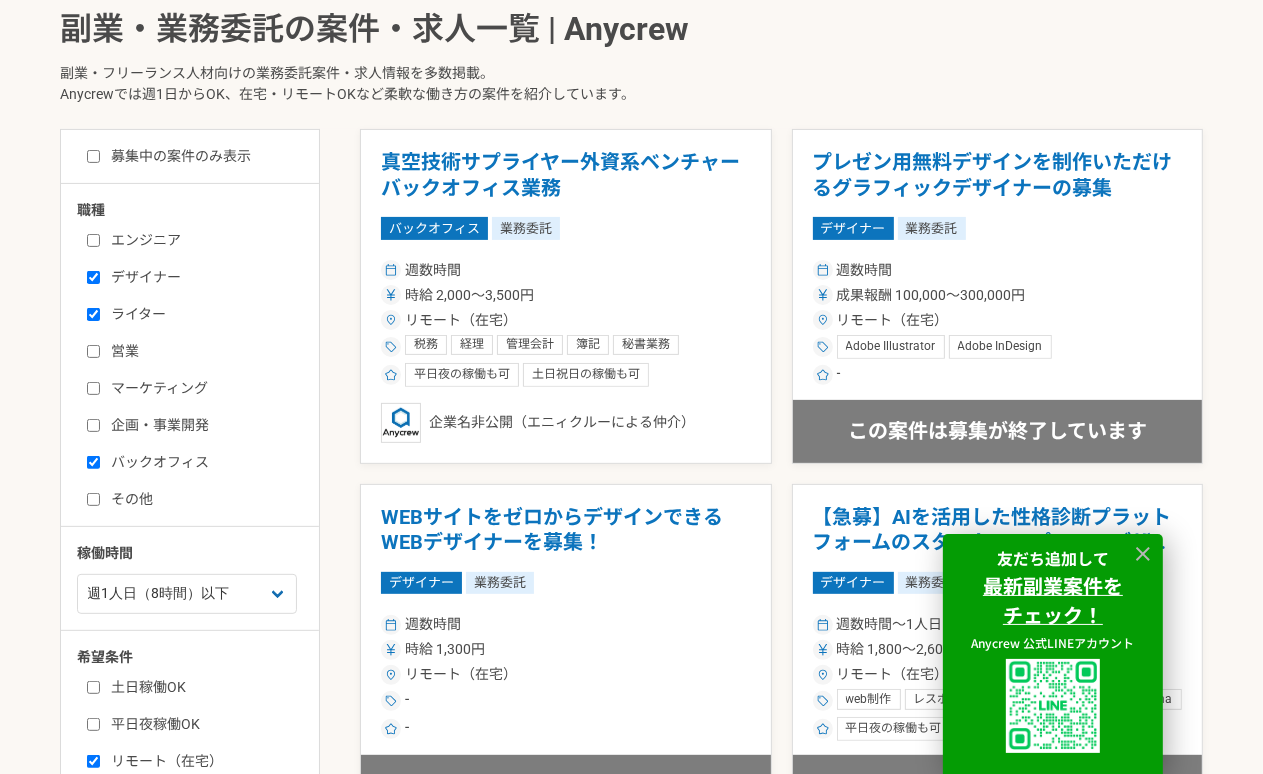 click on "募集中の案件のみ表示" at bounding box center (93, 156) 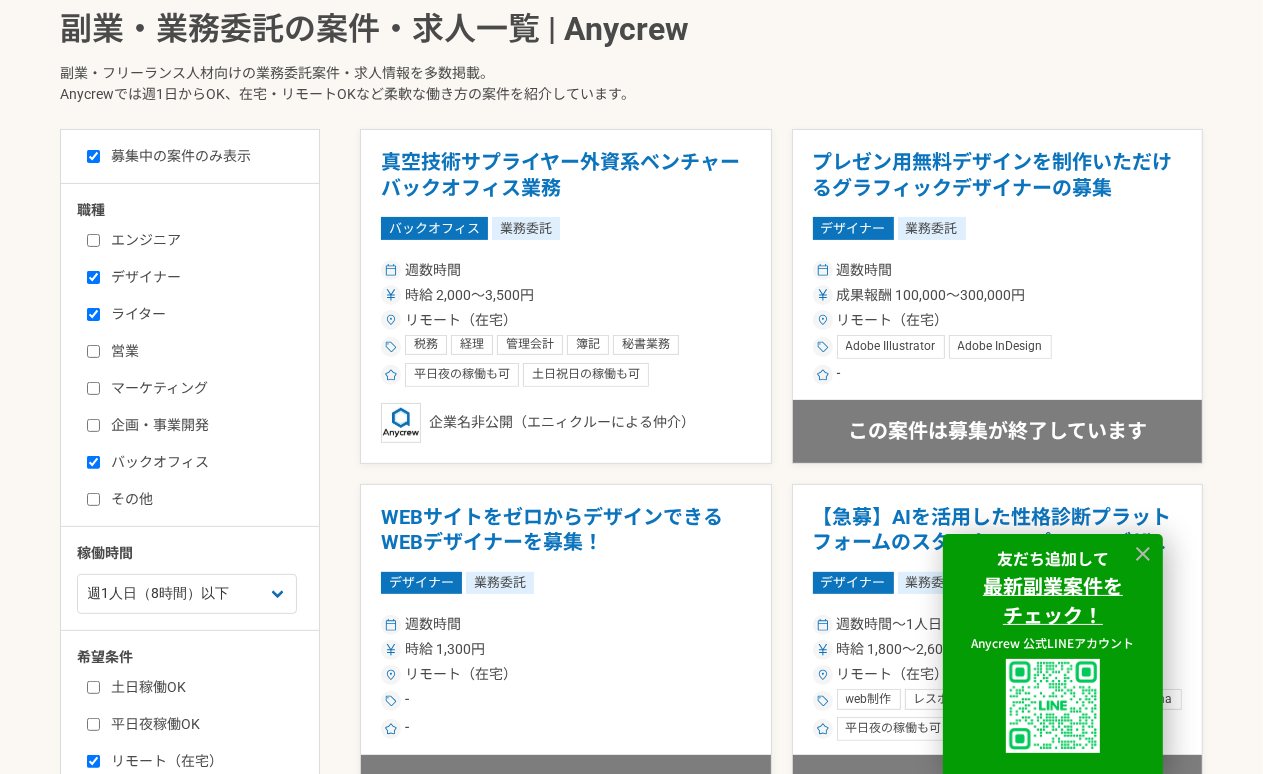 checkbox on "true" 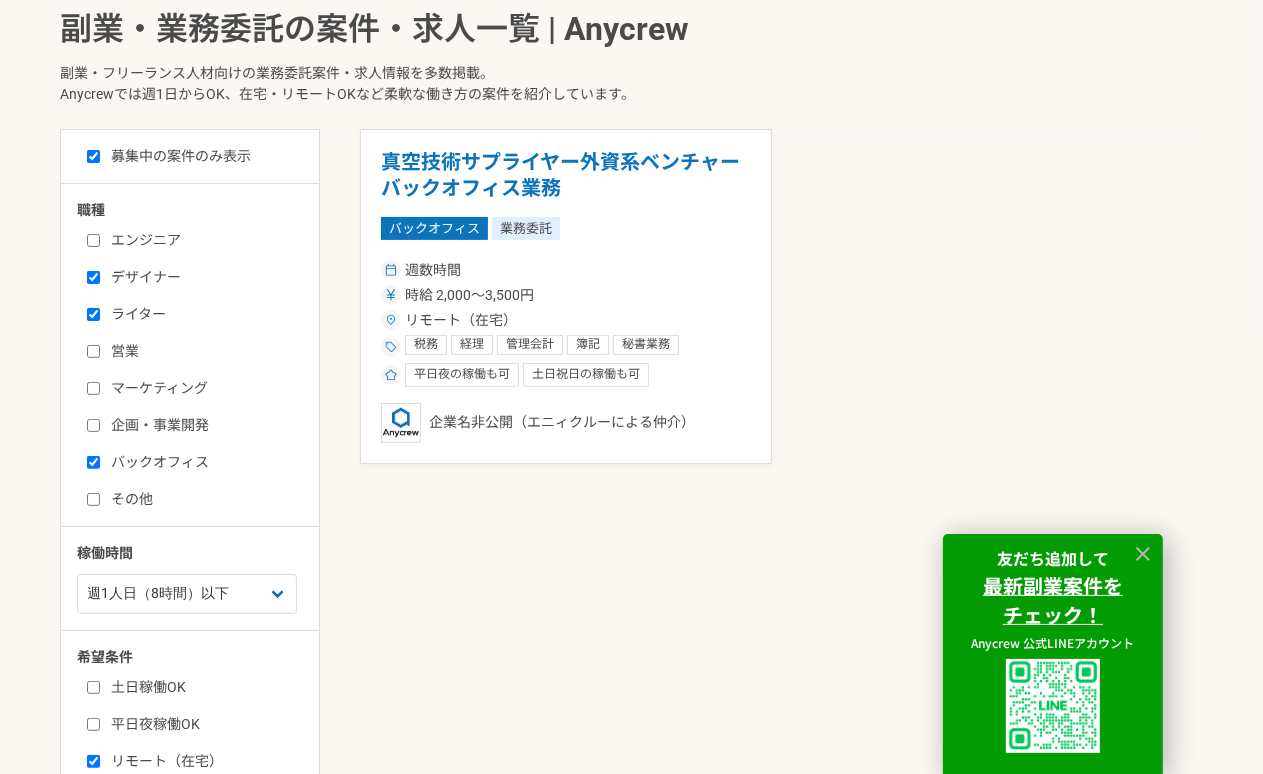 click on "その他" at bounding box center [93, 499] 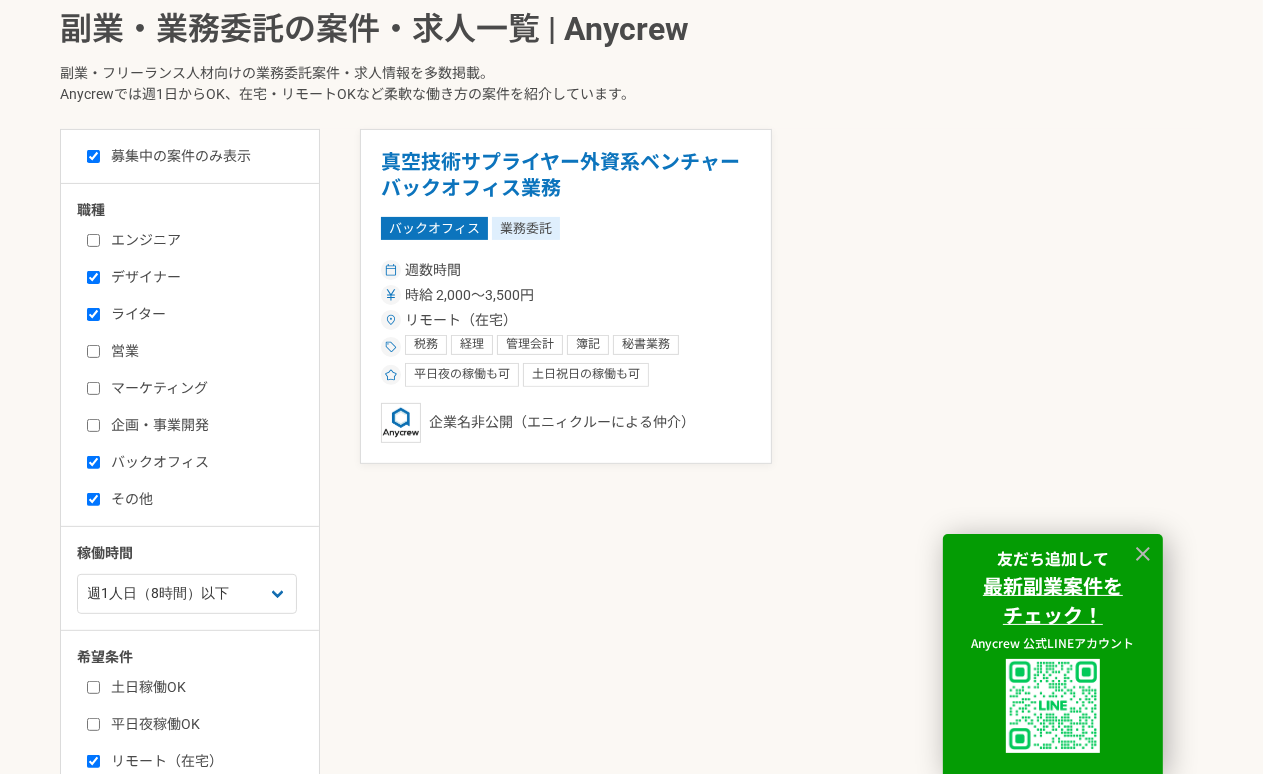 checkbox on "true" 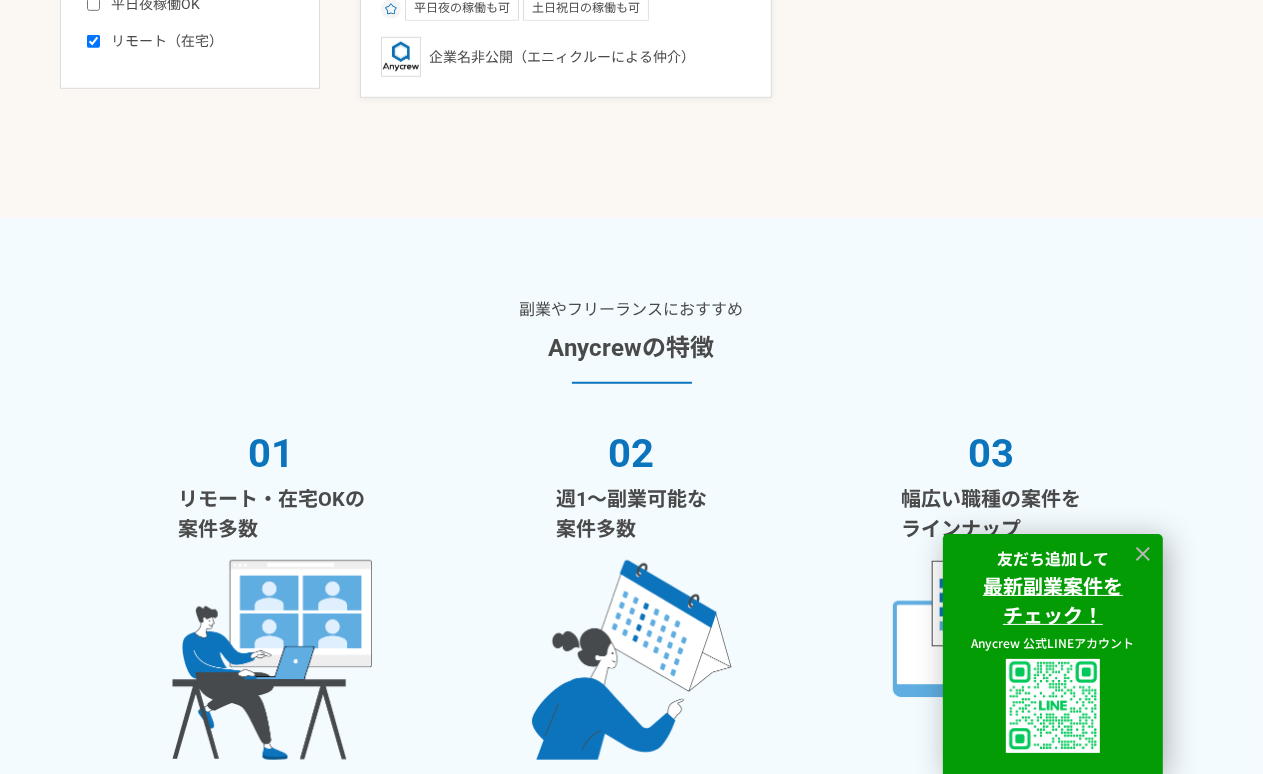 scroll, scrollTop: 576, scrollLeft: 0, axis: vertical 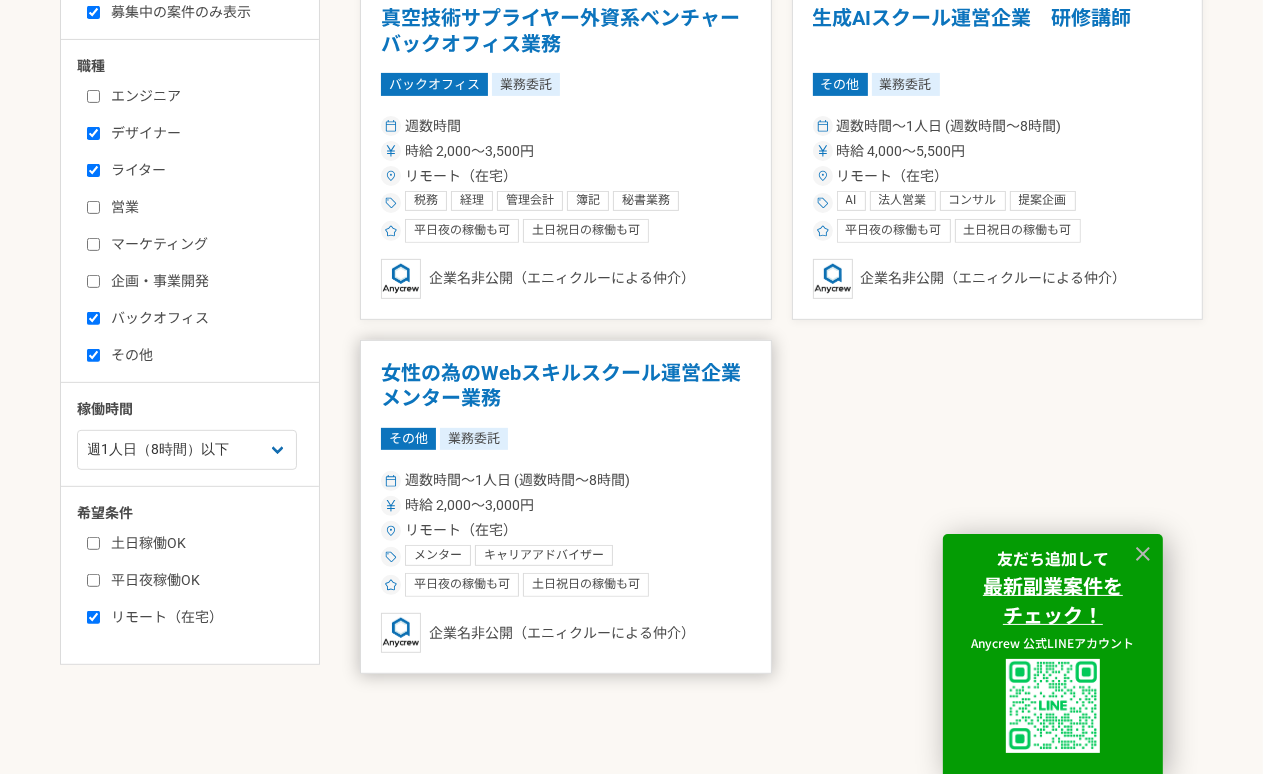 click on "女性の為のWebスキルスクール運営企業　メンター業務" at bounding box center (566, 386) 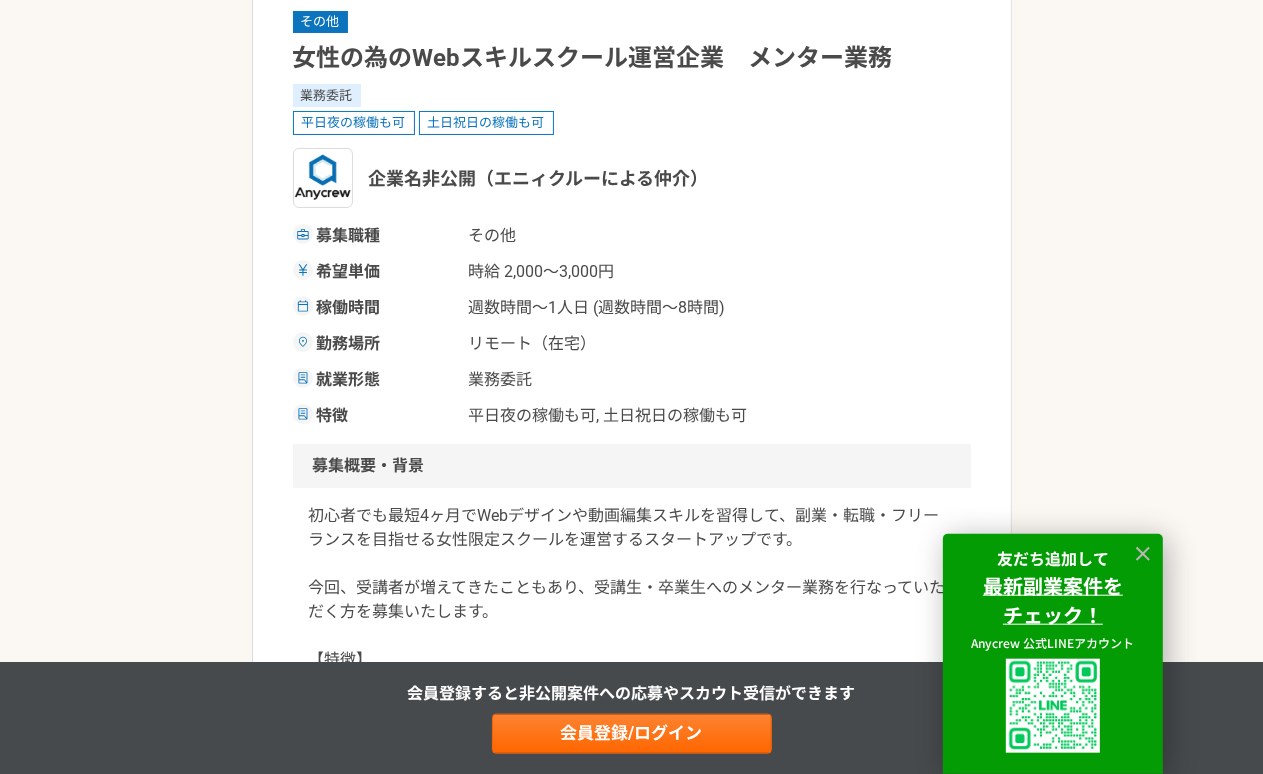 scroll, scrollTop: 0, scrollLeft: 0, axis: both 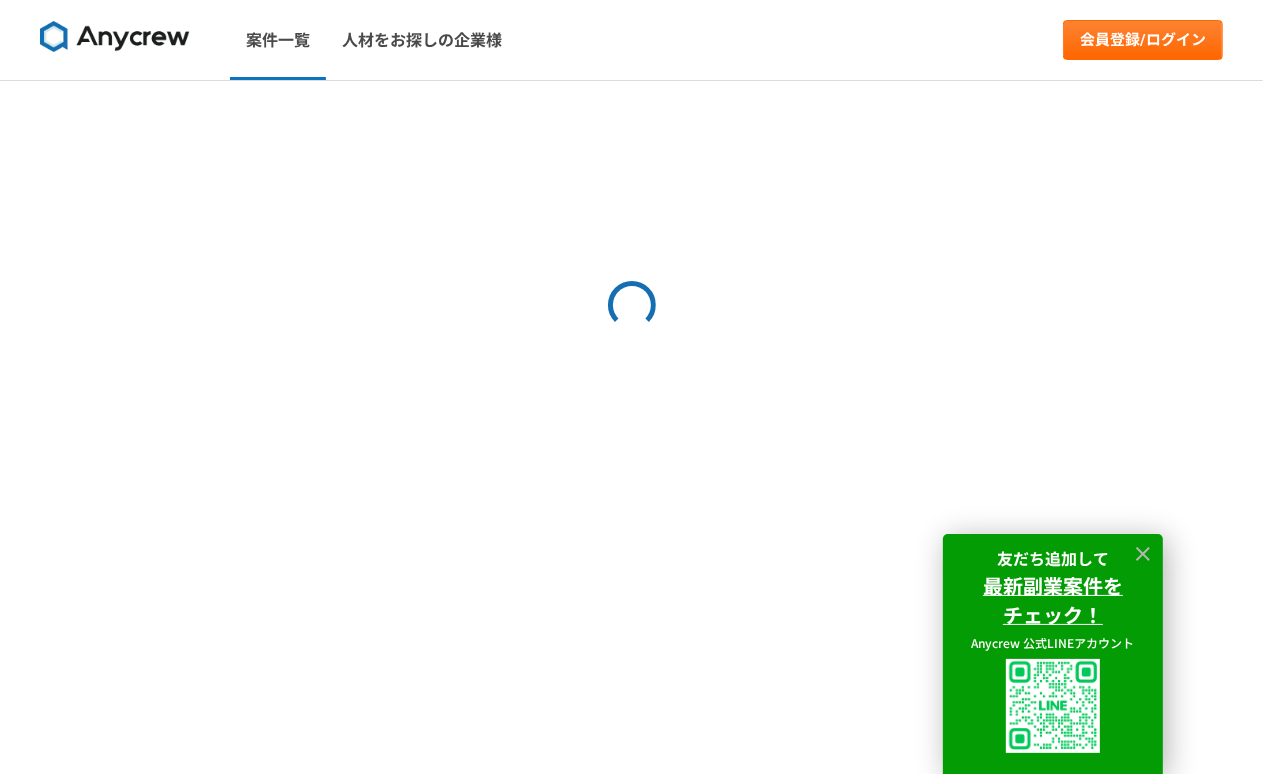 select on "1" 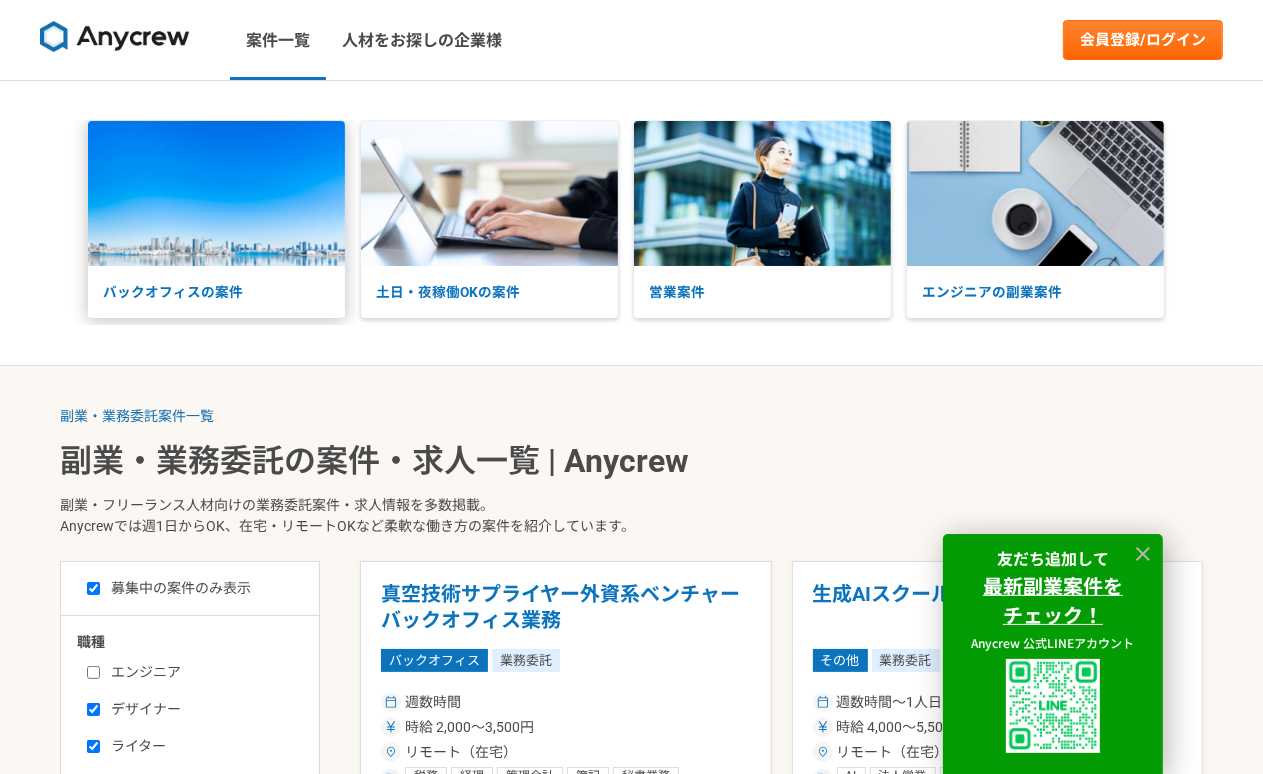 click on "バックオフィスの案件" at bounding box center [216, 292] 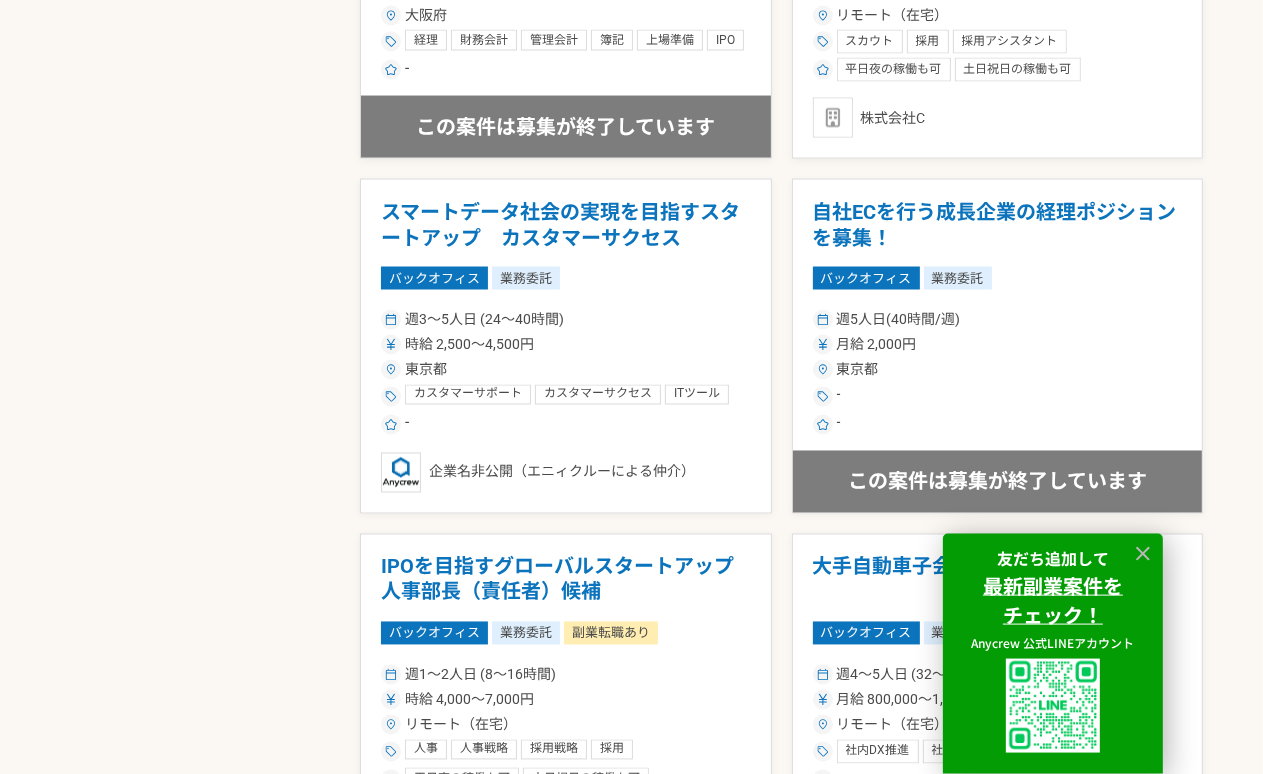 scroll, scrollTop: 2736, scrollLeft: 0, axis: vertical 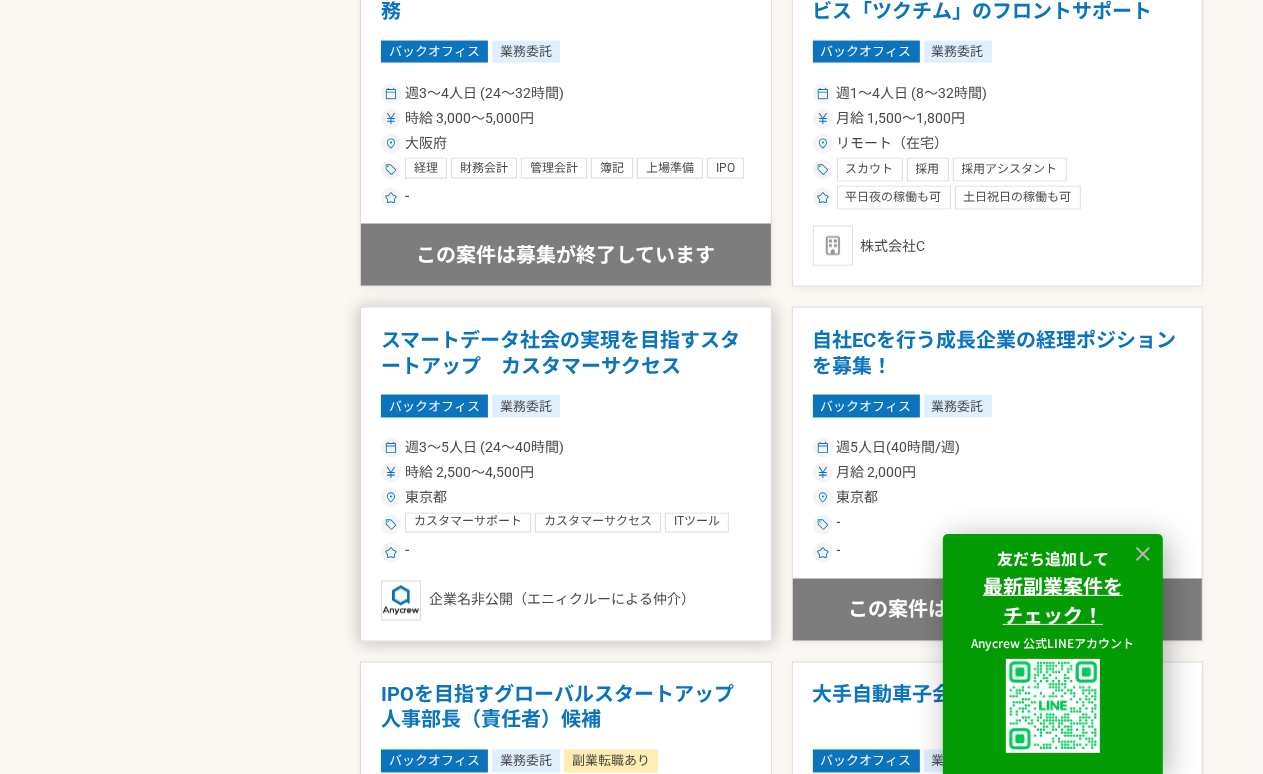 click on "スマートデータ社会の実現を目指すスタートアップ　カスタマーサクセス" at bounding box center (566, 353) 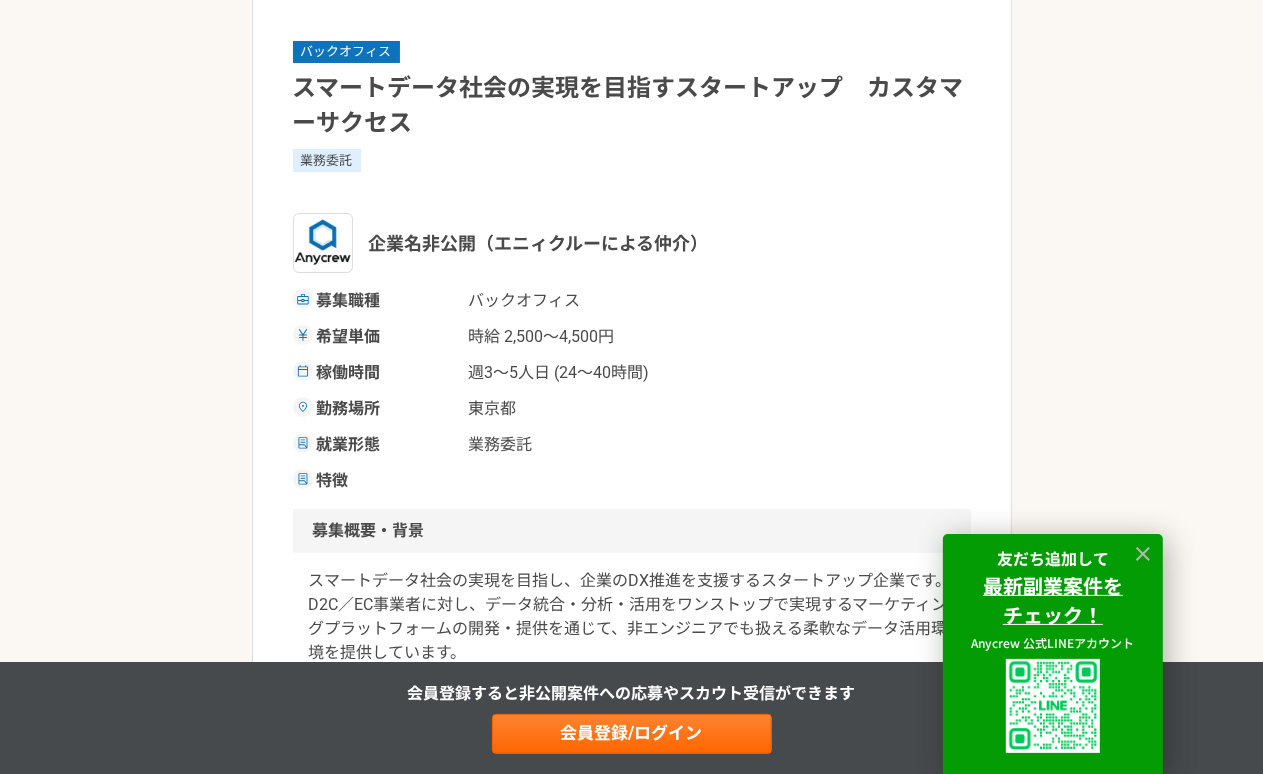 scroll, scrollTop: 0, scrollLeft: 0, axis: both 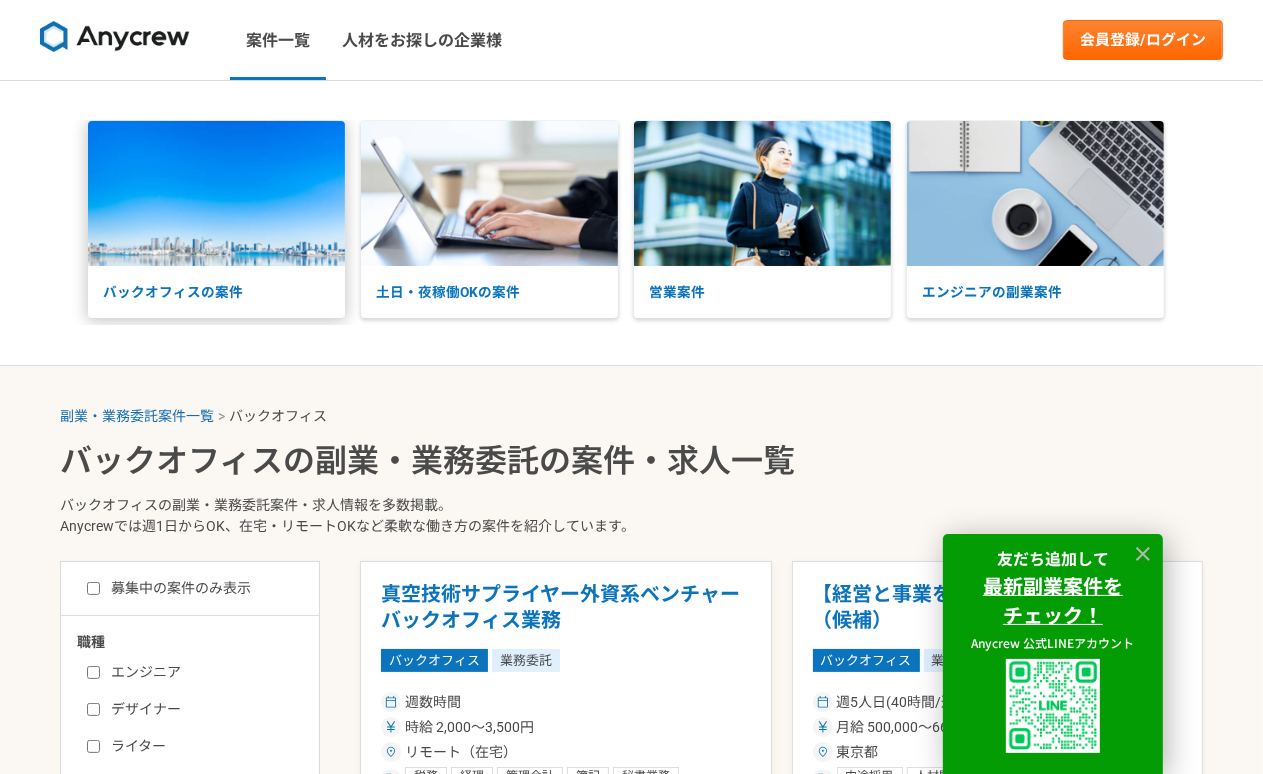 click on "バックオフィスの案件" at bounding box center (216, 292) 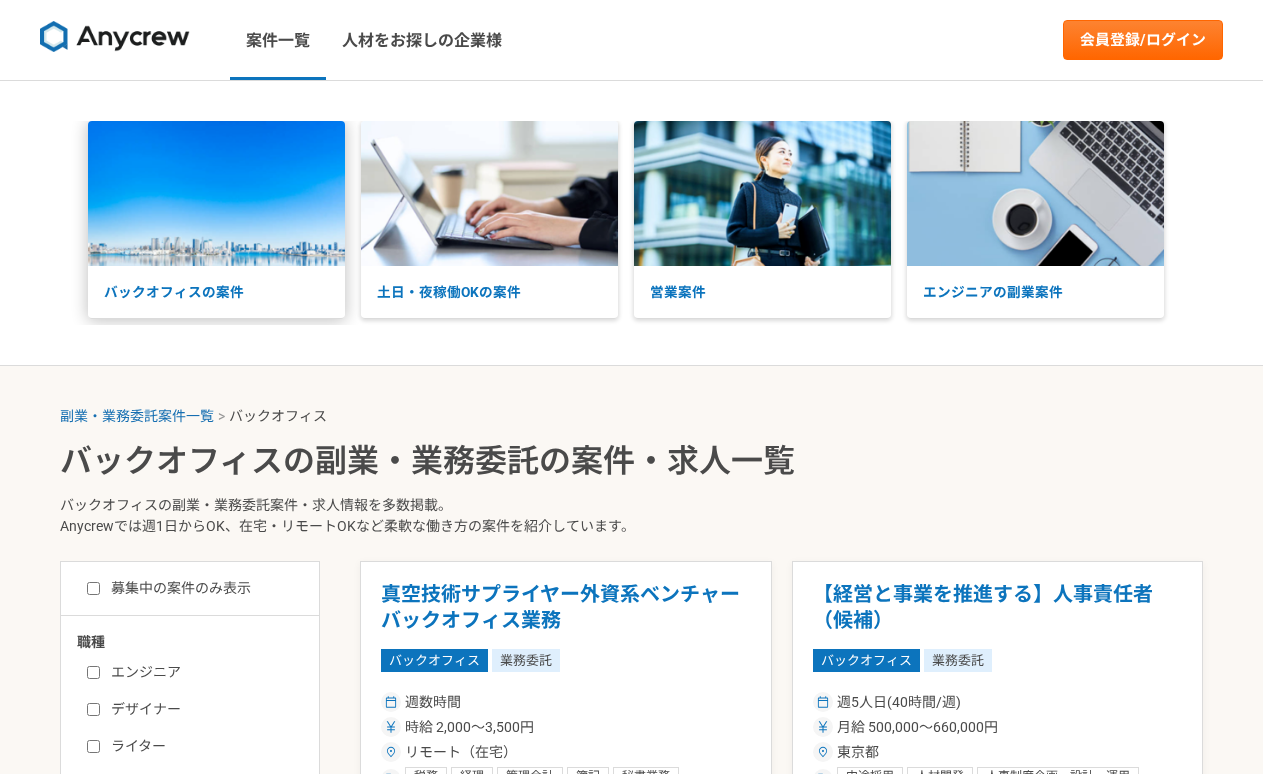 scroll, scrollTop: 0, scrollLeft: 0, axis: both 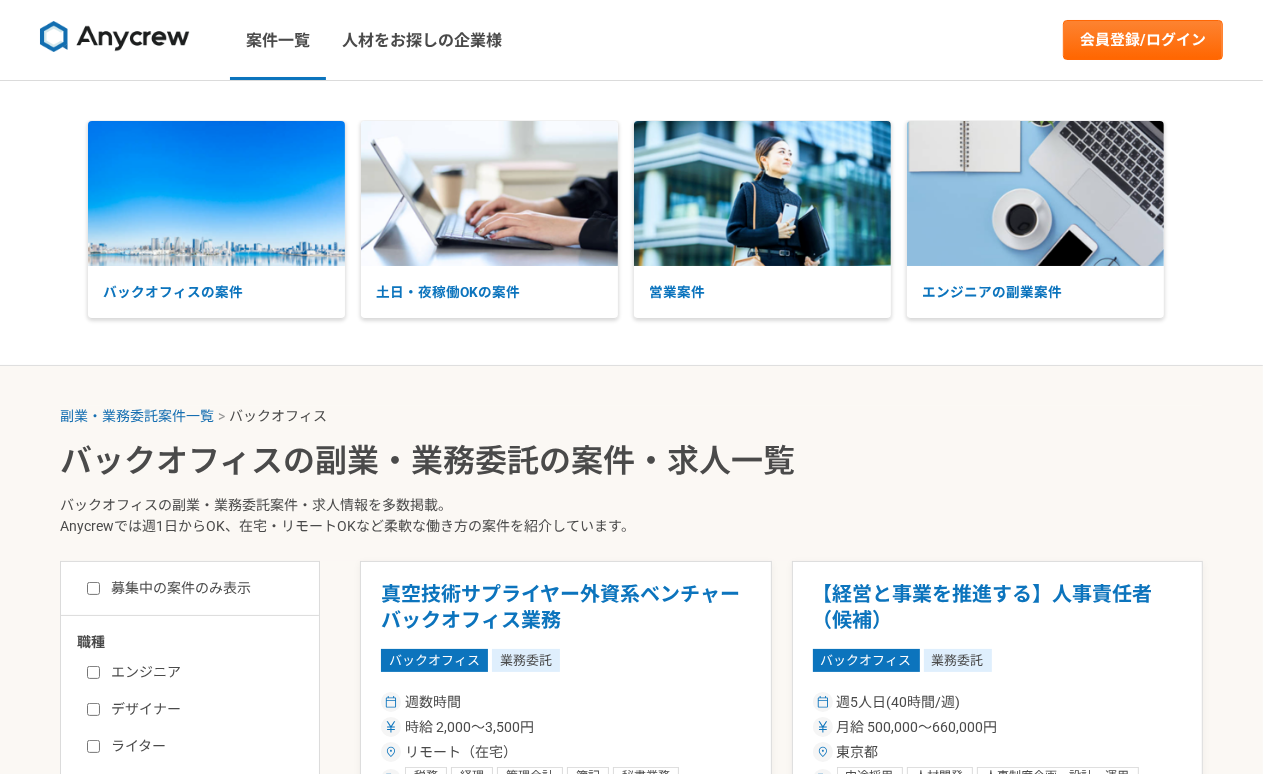 click on "募集中の案件のみ表示" at bounding box center (93, 588) 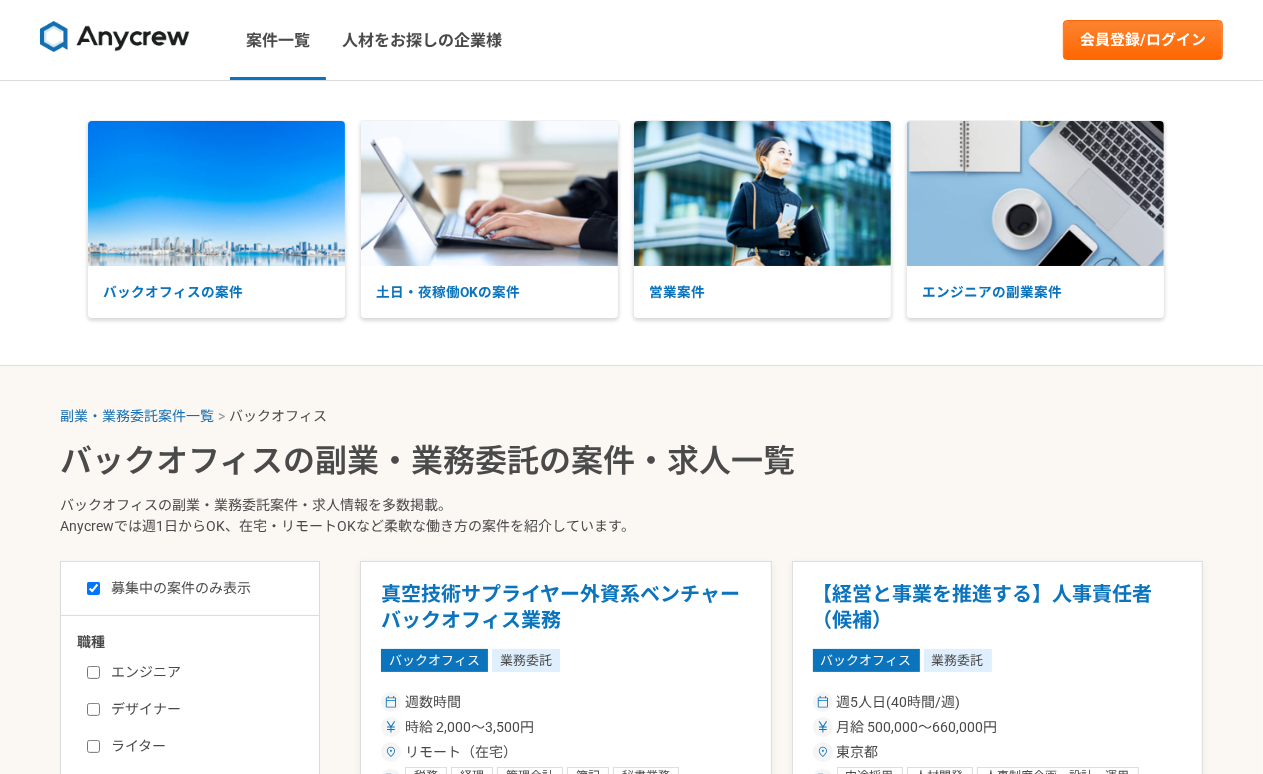 checkbox on "true" 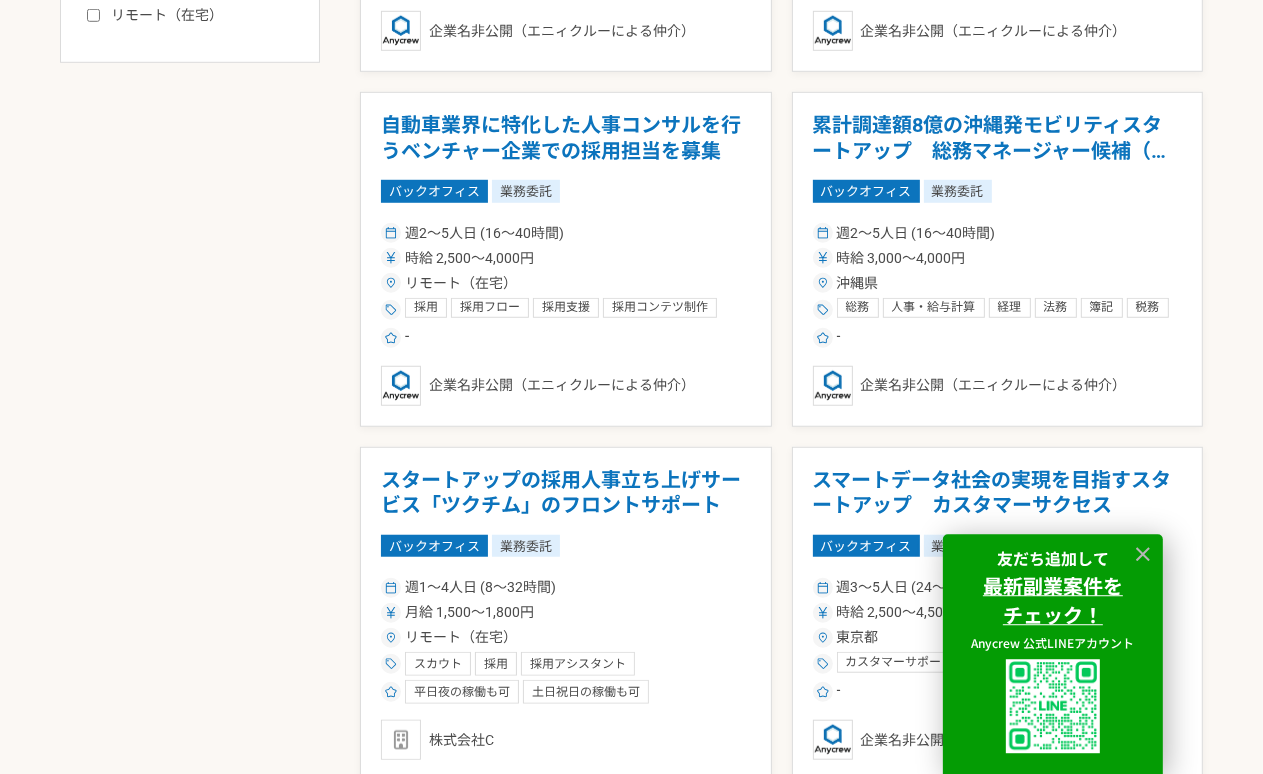 scroll, scrollTop: 1296, scrollLeft: 0, axis: vertical 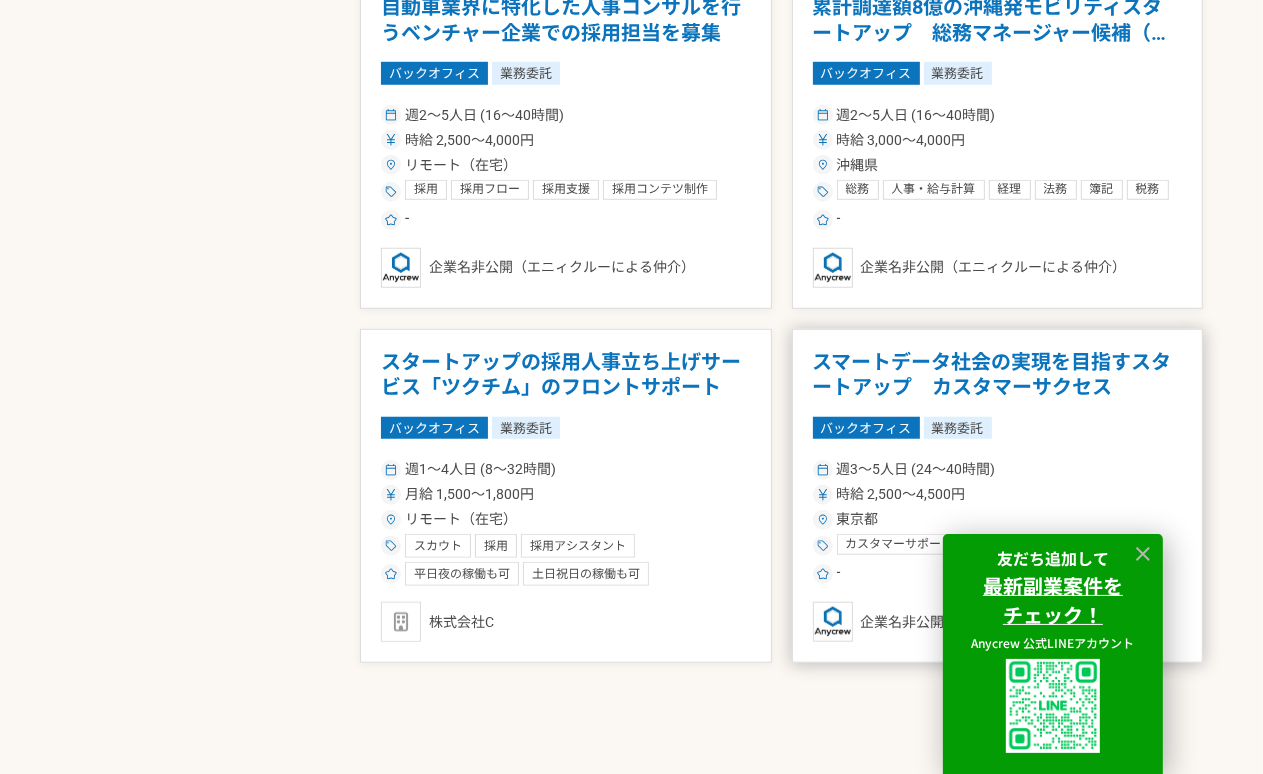 click on "スマートデータ社会の実現を目指すスタートアップ　カスタマーサクセス" at bounding box center (998, 375) 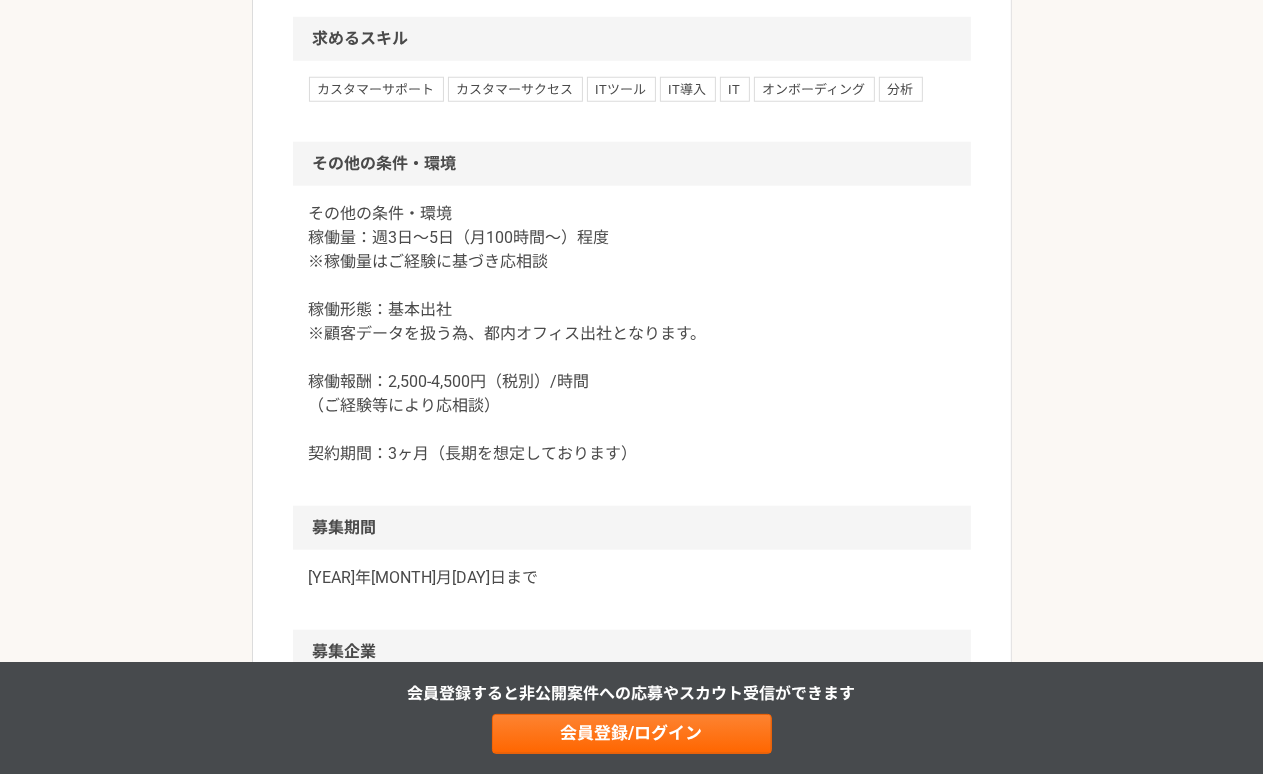 scroll, scrollTop: 1728, scrollLeft: 0, axis: vertical 